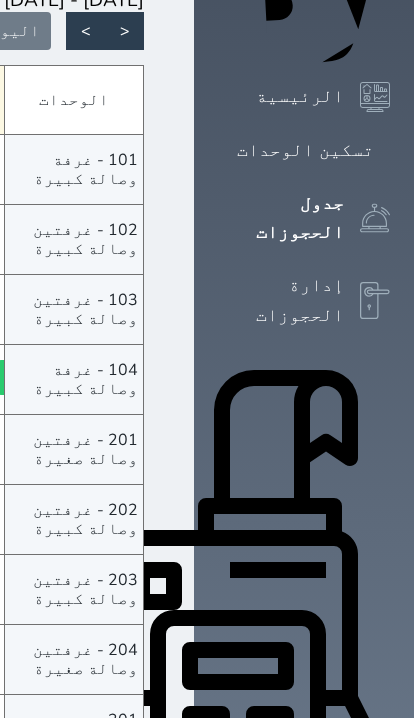 scroll, scrollTop: 300, scrollLeft: 0, axis: vertical 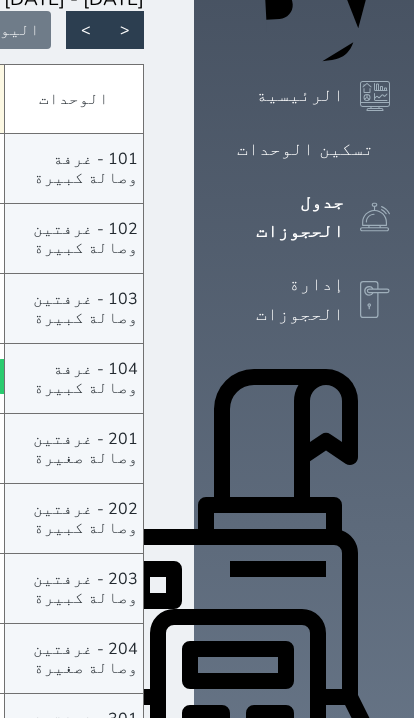 click on "245.00     الأحد - [DATE]" at bounding box center (-66, 378) 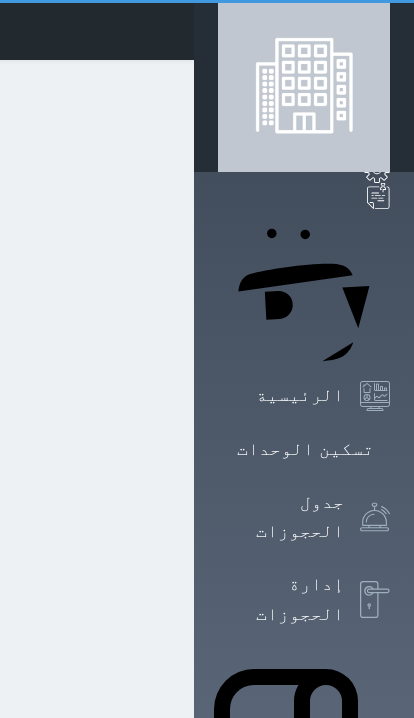 select on "1" 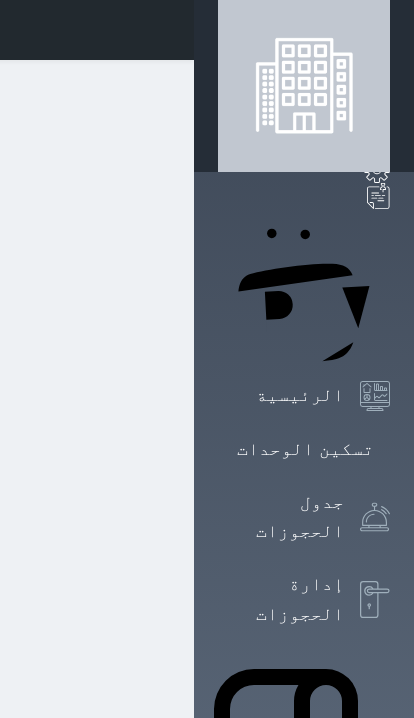 select 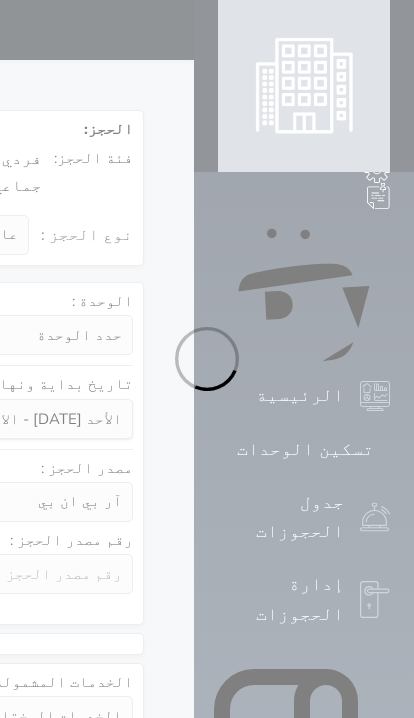 select 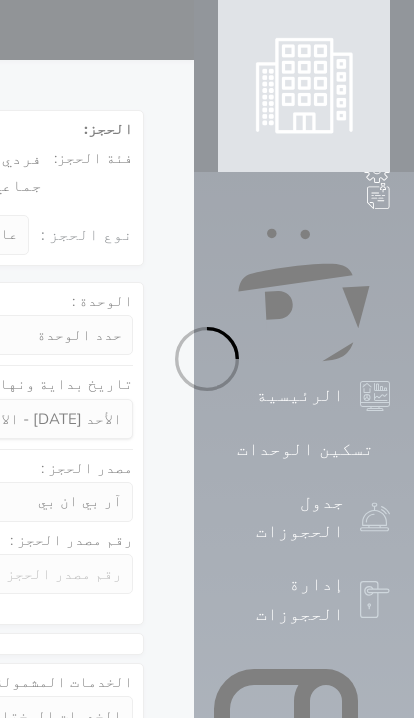 select on "1" 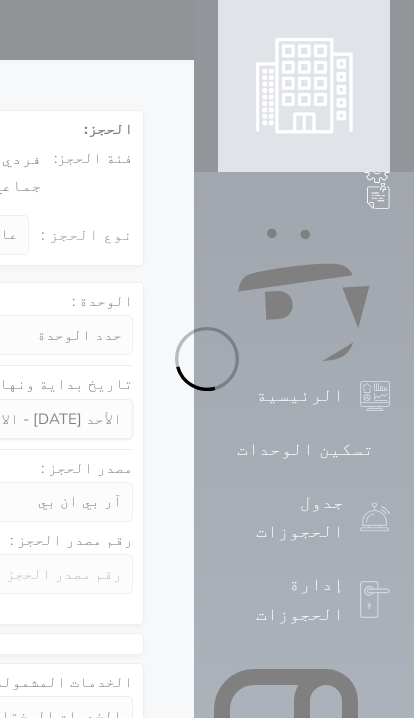 select on "113" 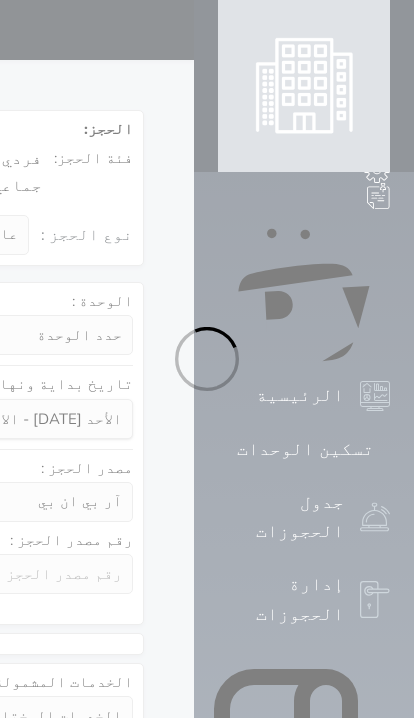 select on "1" 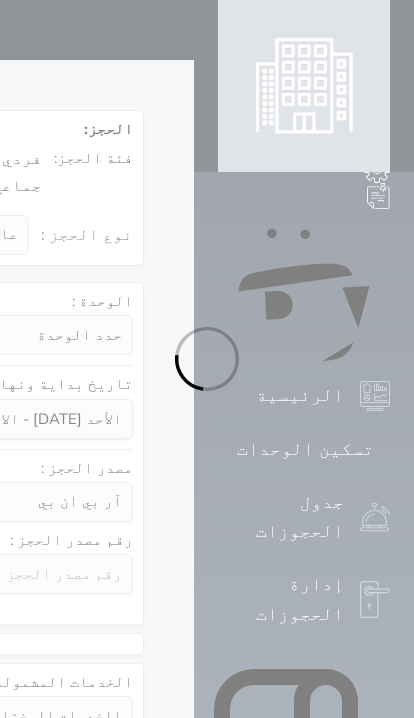 select 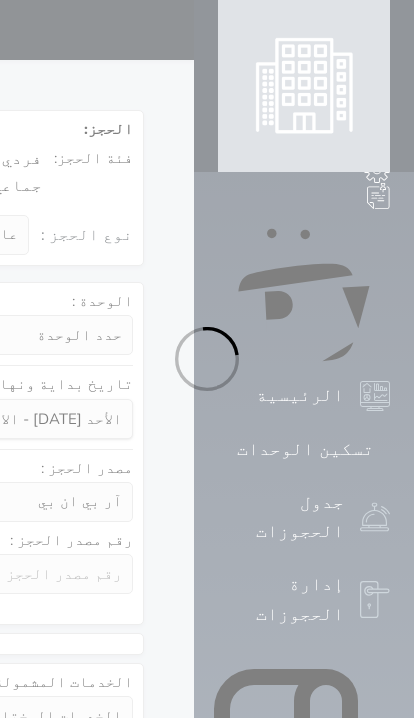 select on "7" 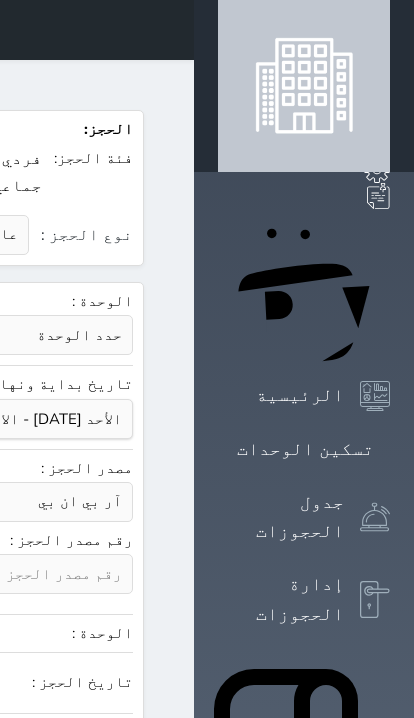 select 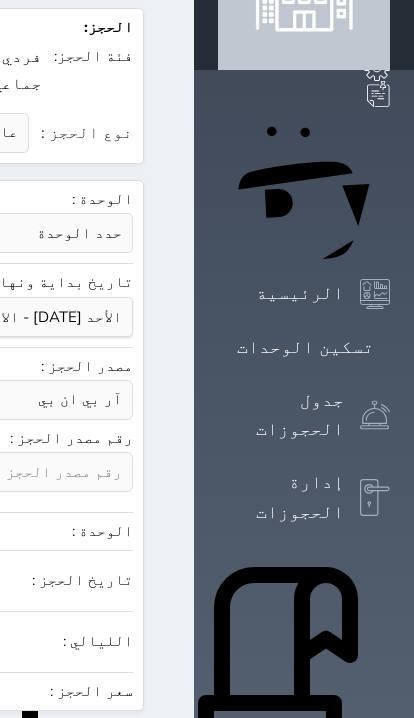 scroll, scrollTop: 0, scrollLeft: 0, axis: both 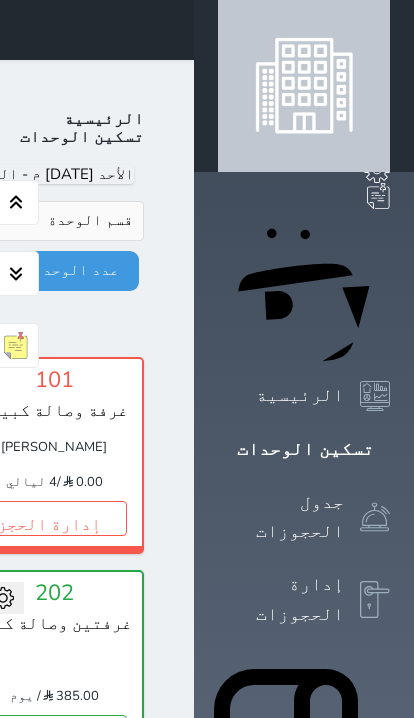 click at bounding box center (170, 30) 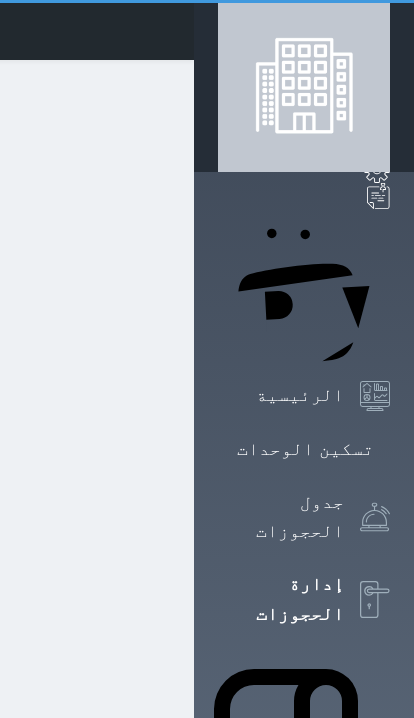 select on "open_all" 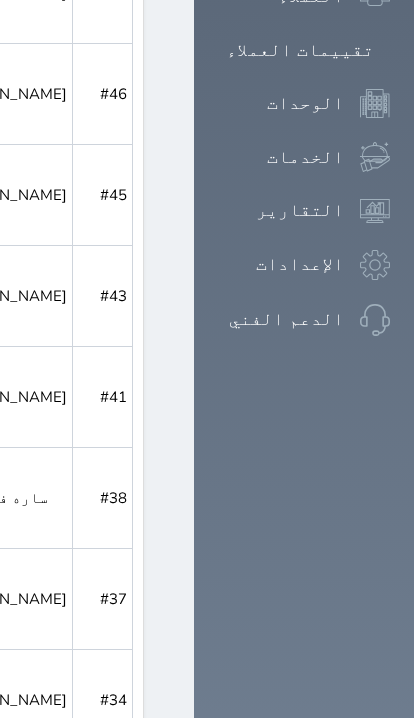 scroll, scrollTop: 1289, scrollLeft: 0, axis: vertical 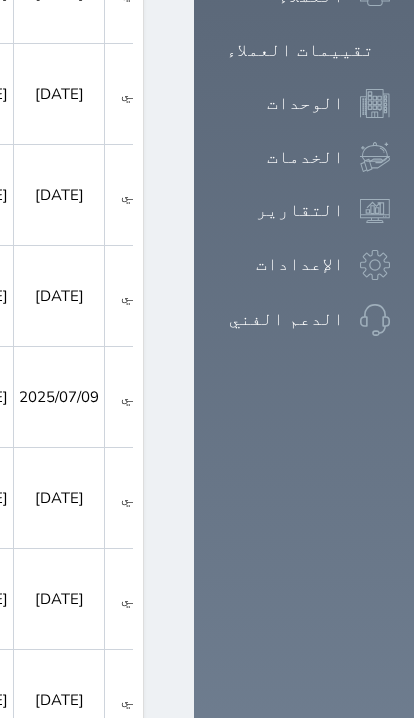 click 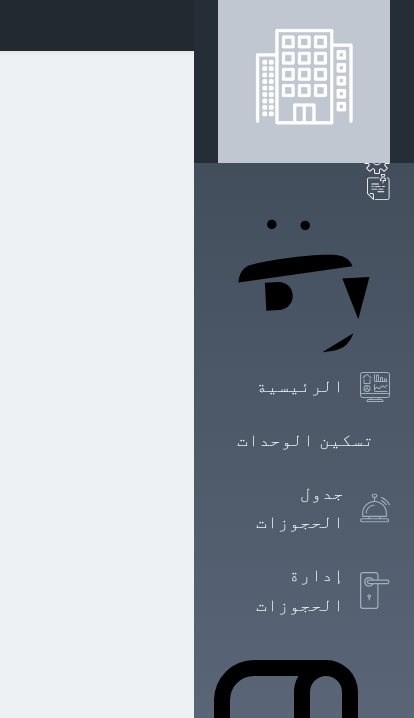 scroll, scrollTop: 1, scrollLeft: 0, axis: vertical 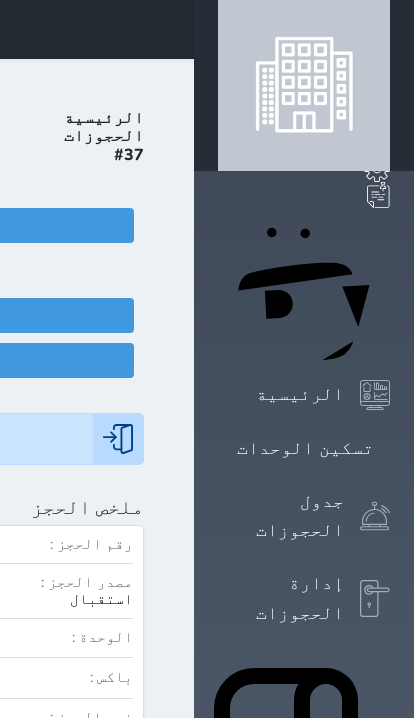 click on "تسجيل مغادرة" at bounding box center (-96, 360) 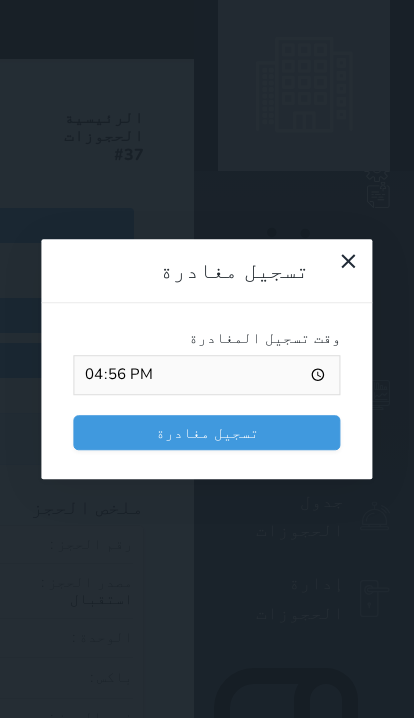 click on "16:56" at bounding box center [206, 375] 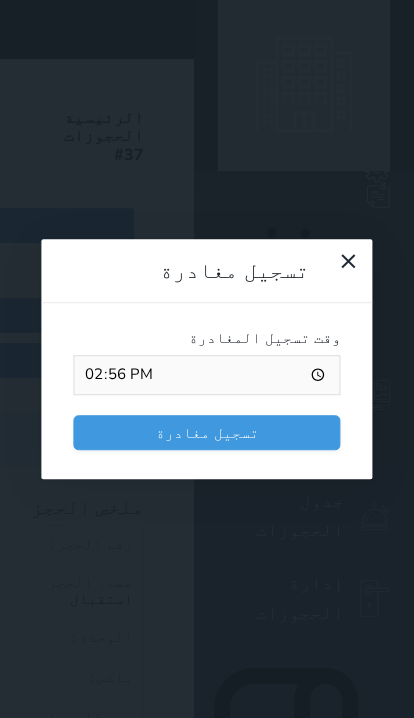 type on "13:56" 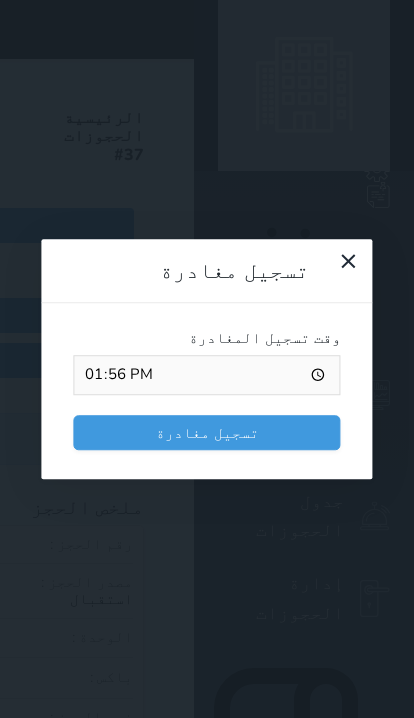click on "تسجيل مغادرة" at bounding box center [206, 432] 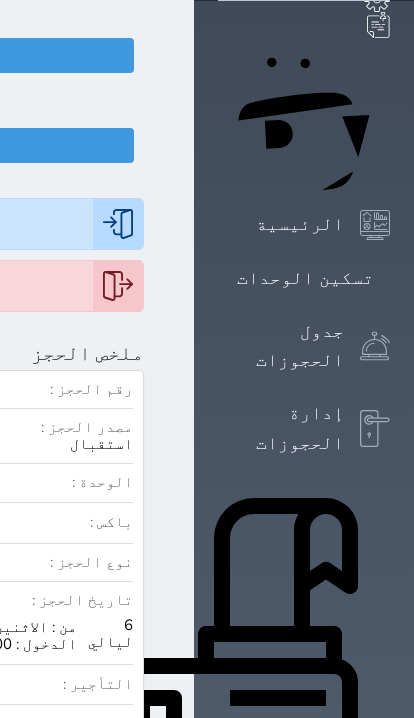 scroll, scrollTop: 0, scrollLeft: 0, axis: both 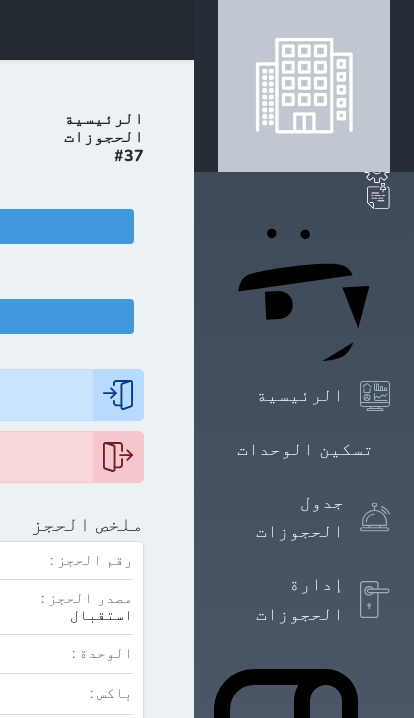 click on "الحجوزات" at bounding box center (104, 137) 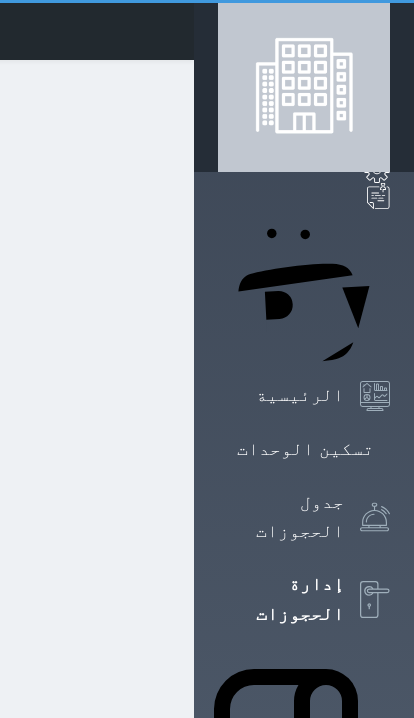 select on "open_all" 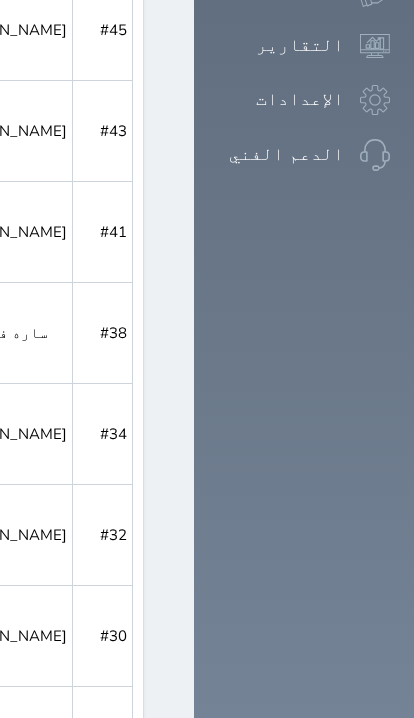 scroll, scrollTop: 1459, scrollLeft: 0, axis: vertical 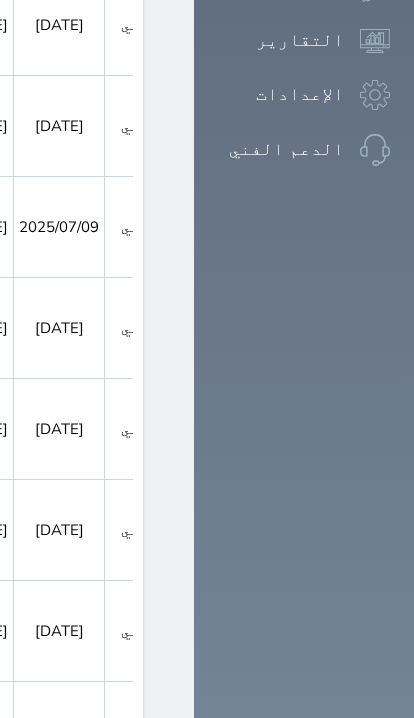 click 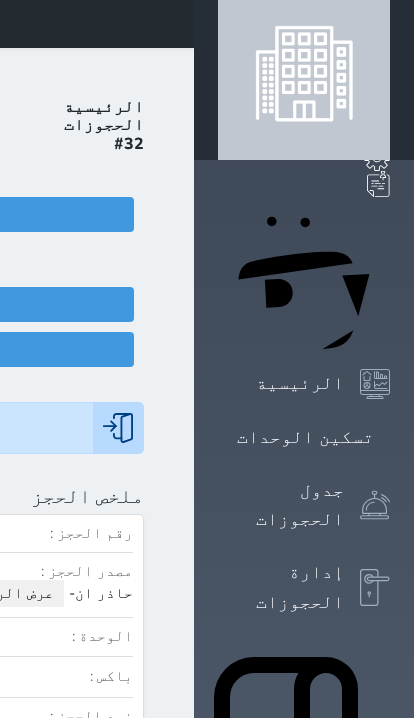 scroll, scrollTop: 0, scrollLeft: 0, axis: both 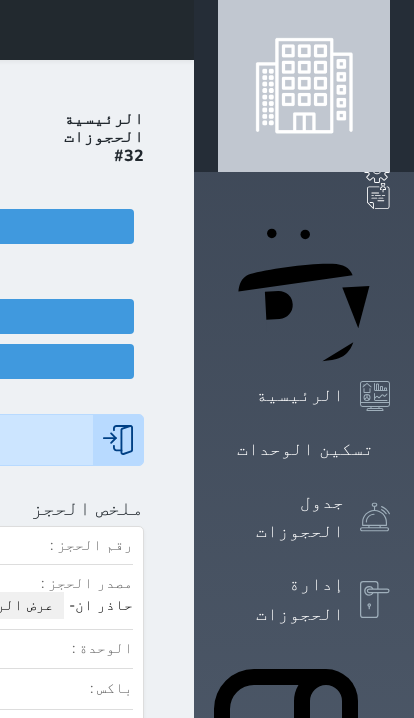 click on "تسجيل مغادرة" at bounding box center (-96, 361) 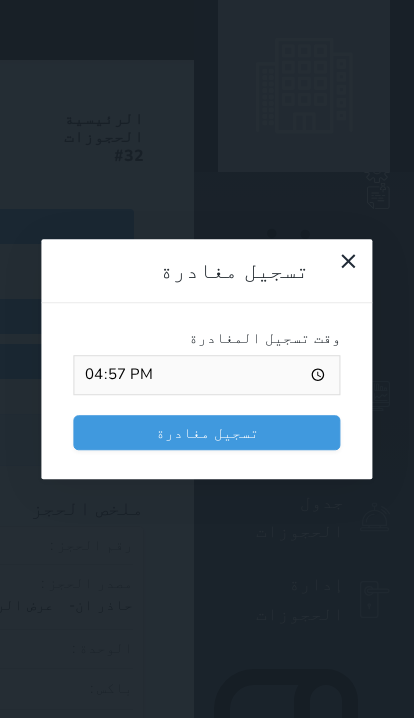 click on "تسجيل مغادرة" at bounding box center (206, 432) 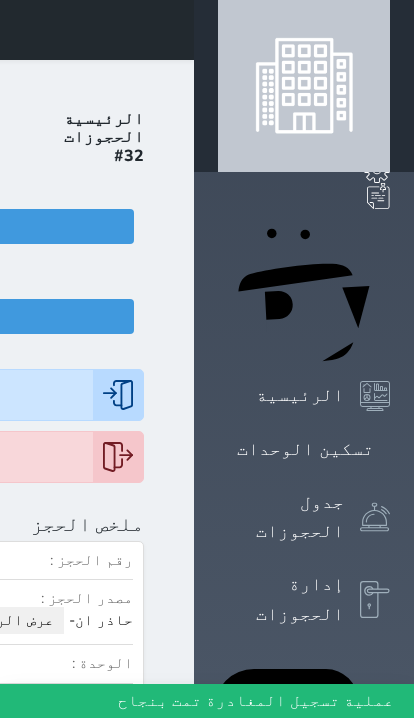 click on "الحجوزات" at bounding box center (104, 137) 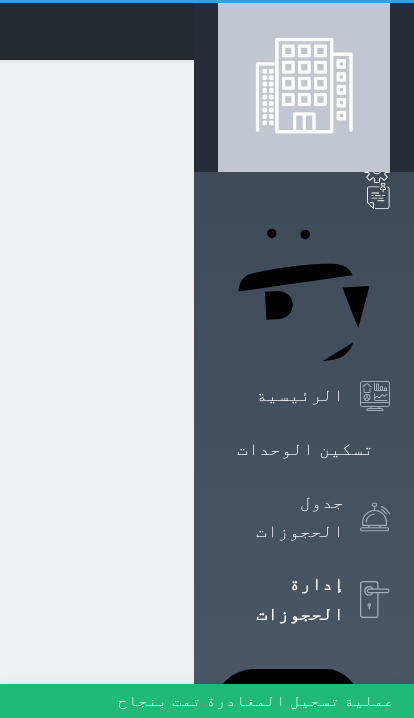 select on "open_all" 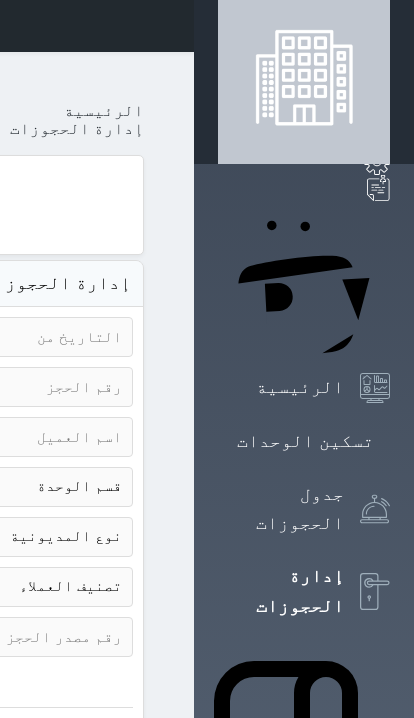 scroll, scrollTop: 0, scrollLeft: 0, axis: both 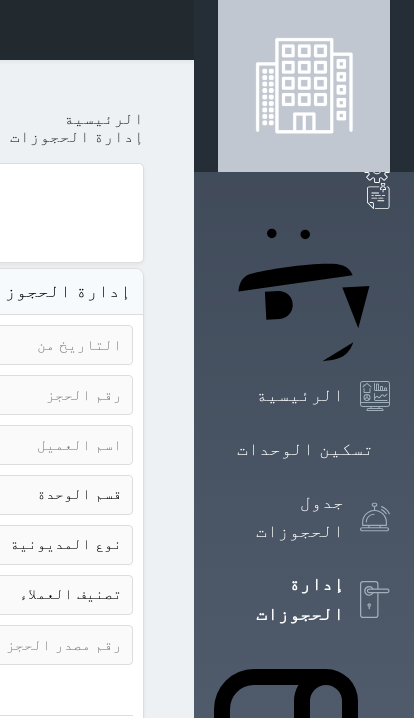 click on "سويتس إن
حجز جماعي جديد   حجز جديد   غير مرتبط مع منصة زاتكا المرحلة الثانية   غير مرتبط مع شموس   غير مرتبط مع المنصة الوطنية للرصد السياحي             إشعار   الغرفة   النزيل   المصدر
عبدالملك" at bounding box center [-336, 30] 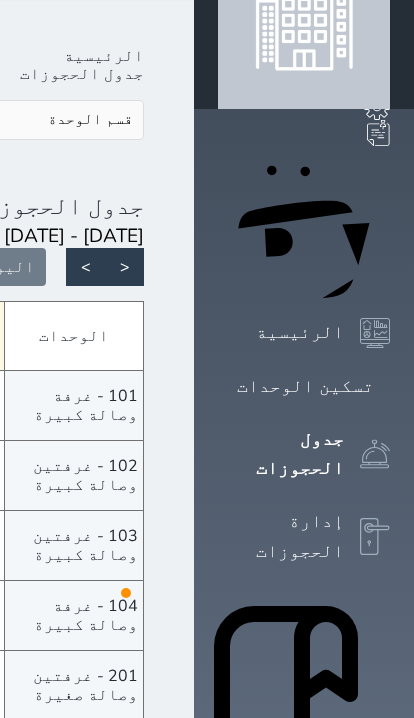 scroll, scrollTop: 63, scrollLeft: 0, axis: vertical 